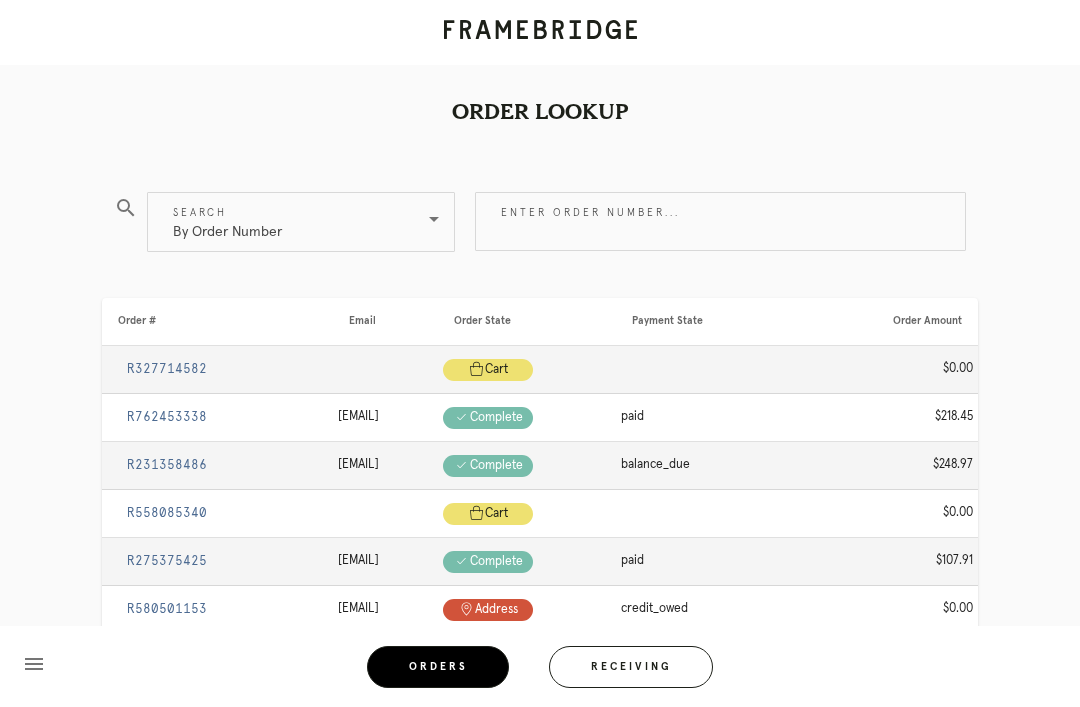 scroll, scrollTop: 64, scrollLeft: 0, axis: vertical 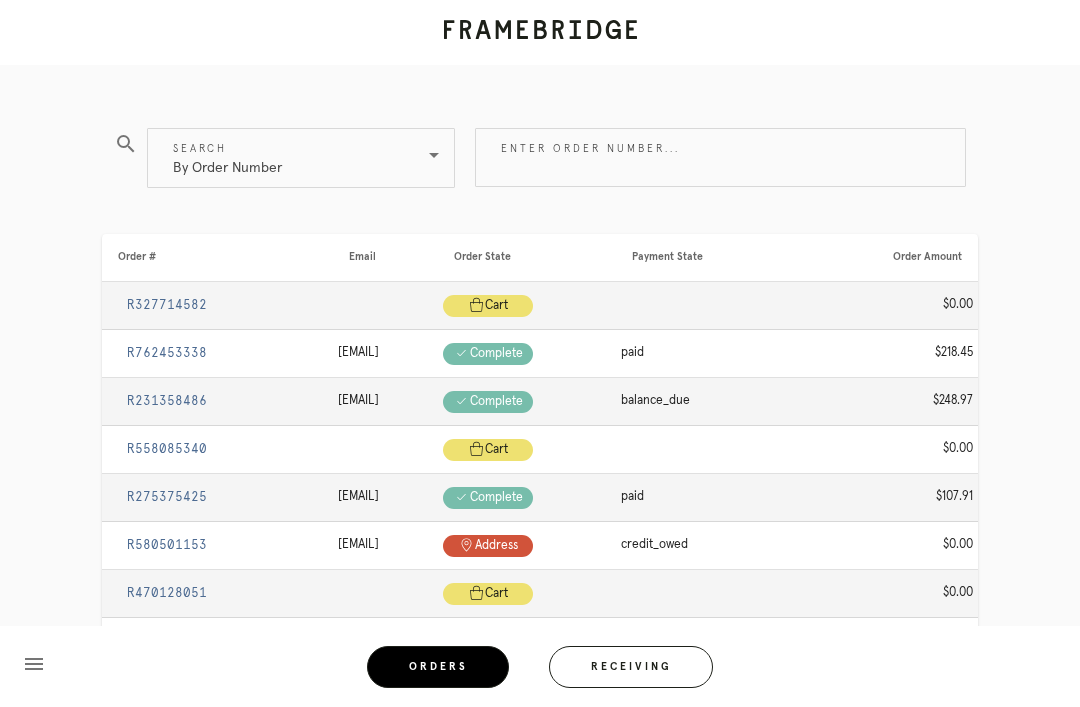 click on "Receiving" at bounding box center [631, 667] 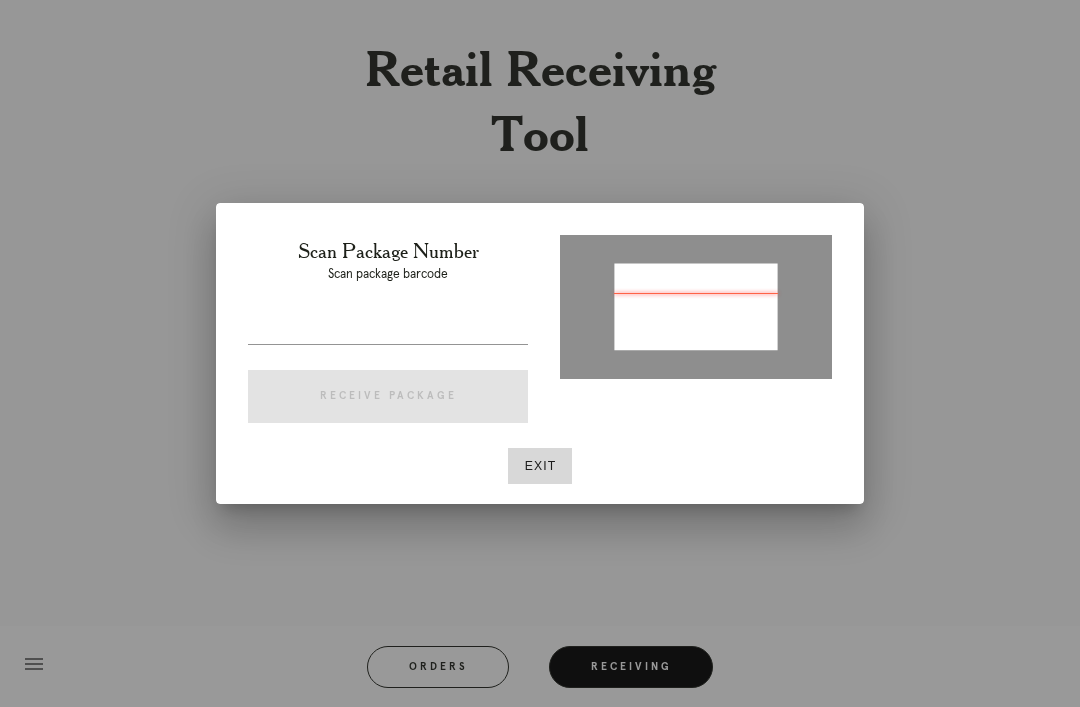 type on "P437874213773477" 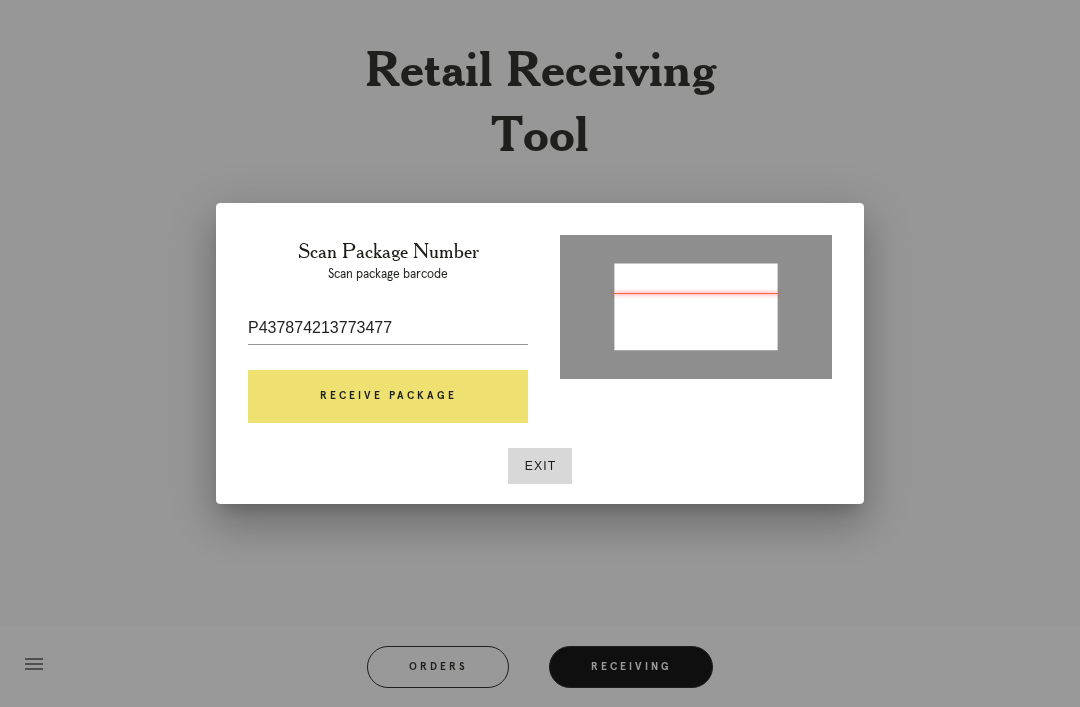 click on "Receive Package" at bounding box center [388, 397] 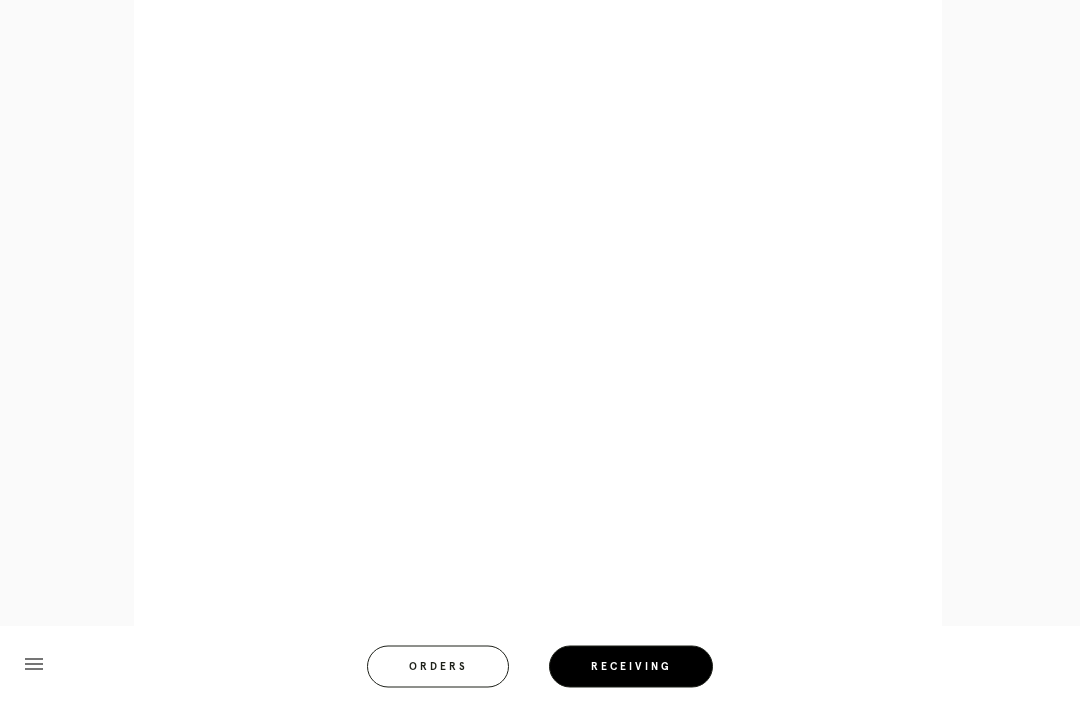 scroll, scrollTop: 972, scrollLeft: 0, axis: vertical 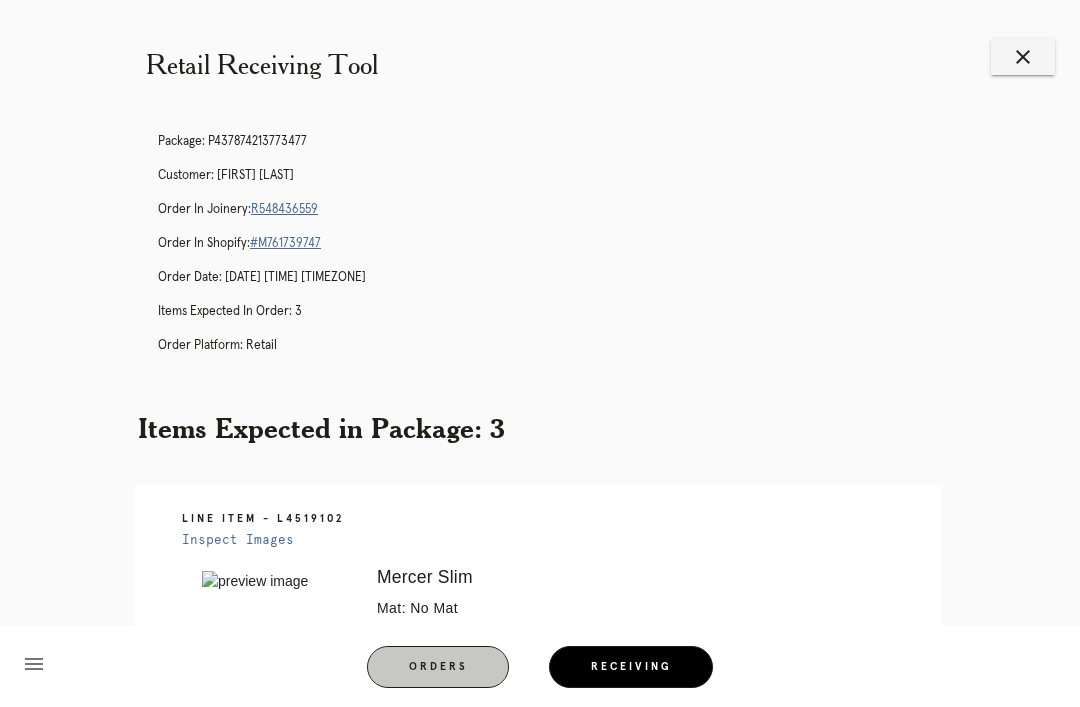 click on "Orders" at bounding box center (438, 667) 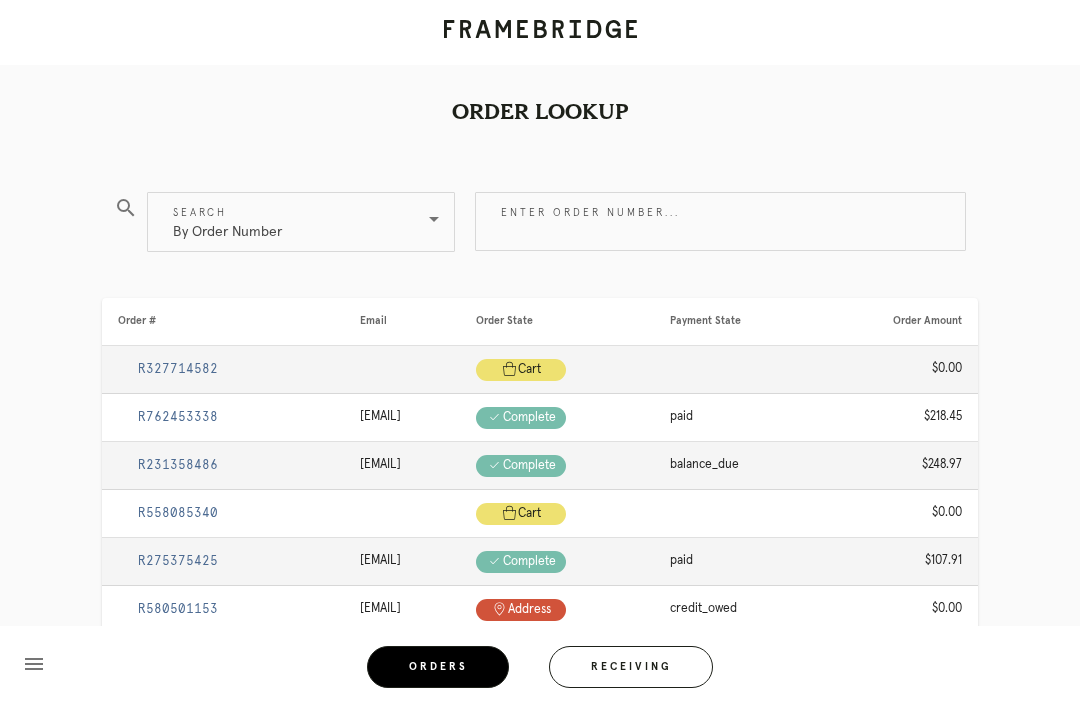 click on "Receiving" at bounding box center [631, 667] 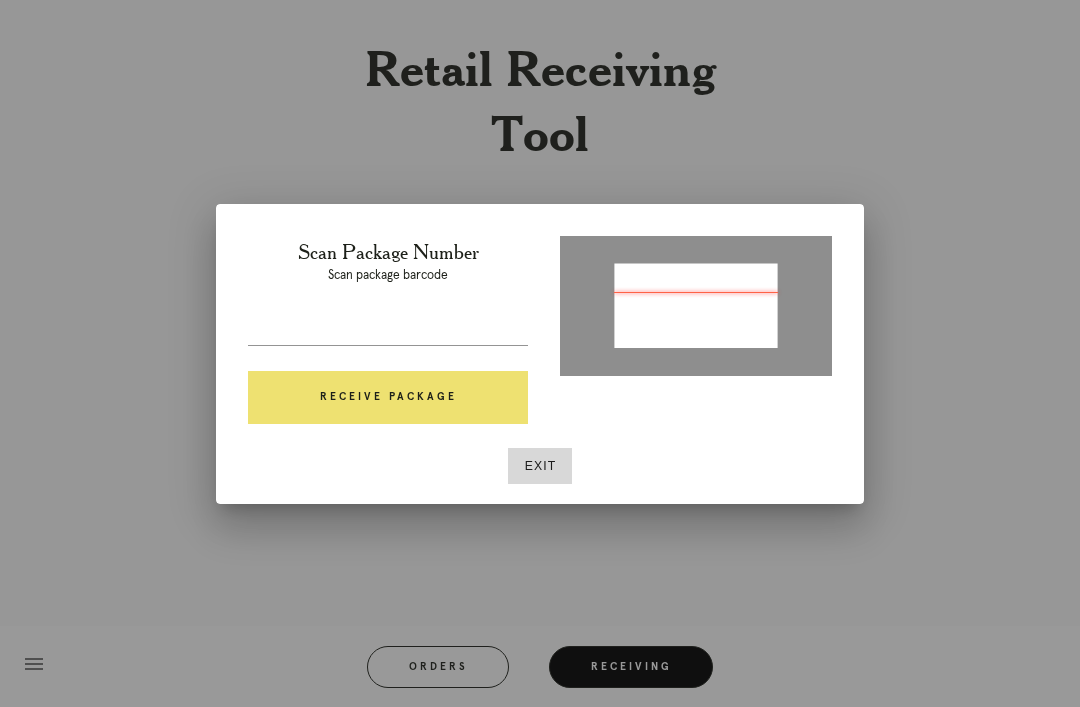type on "P721²4538" 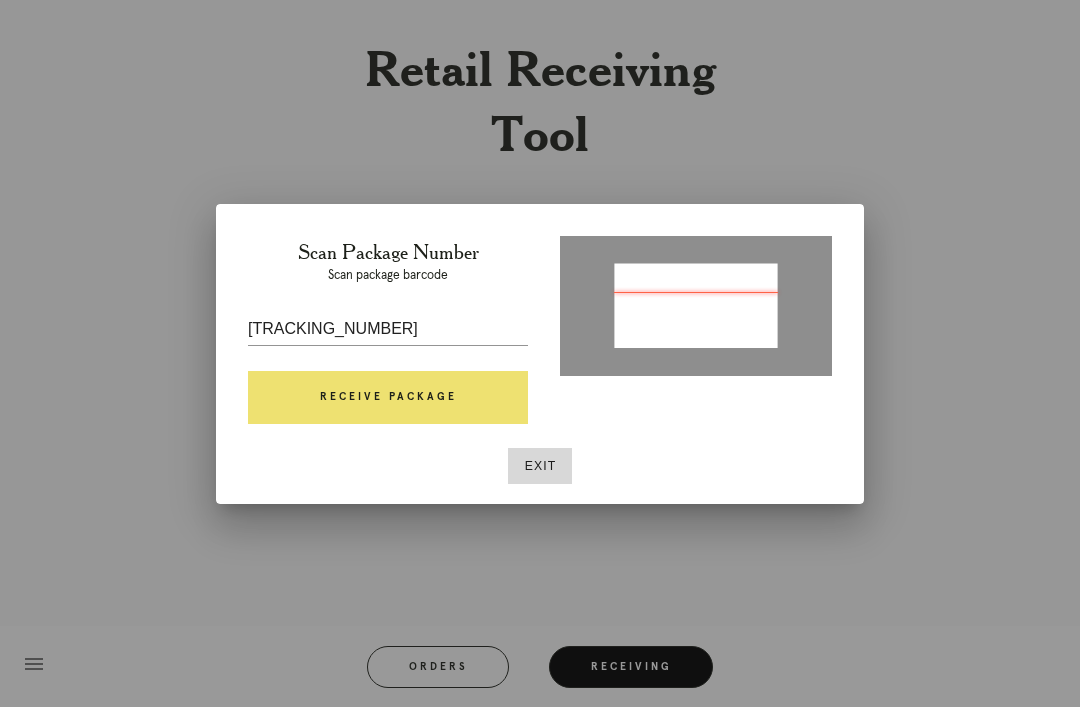 click on "Receive Package" at bounding box center (388, 398) 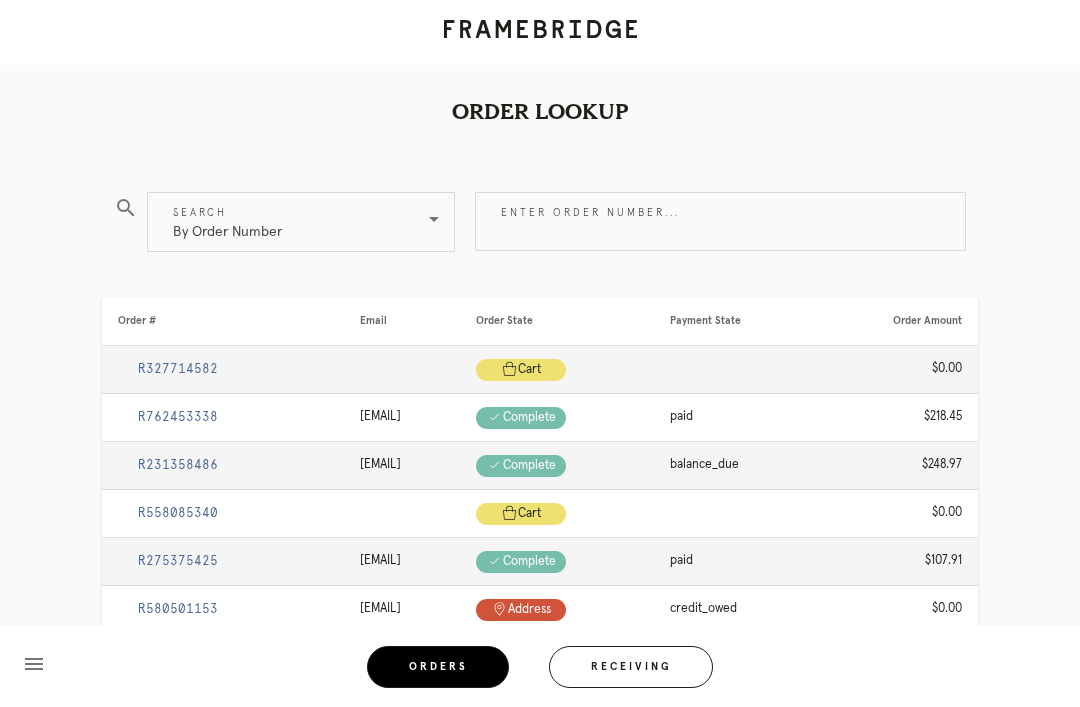 click on "Receiving" at bounding box center (631, 667) 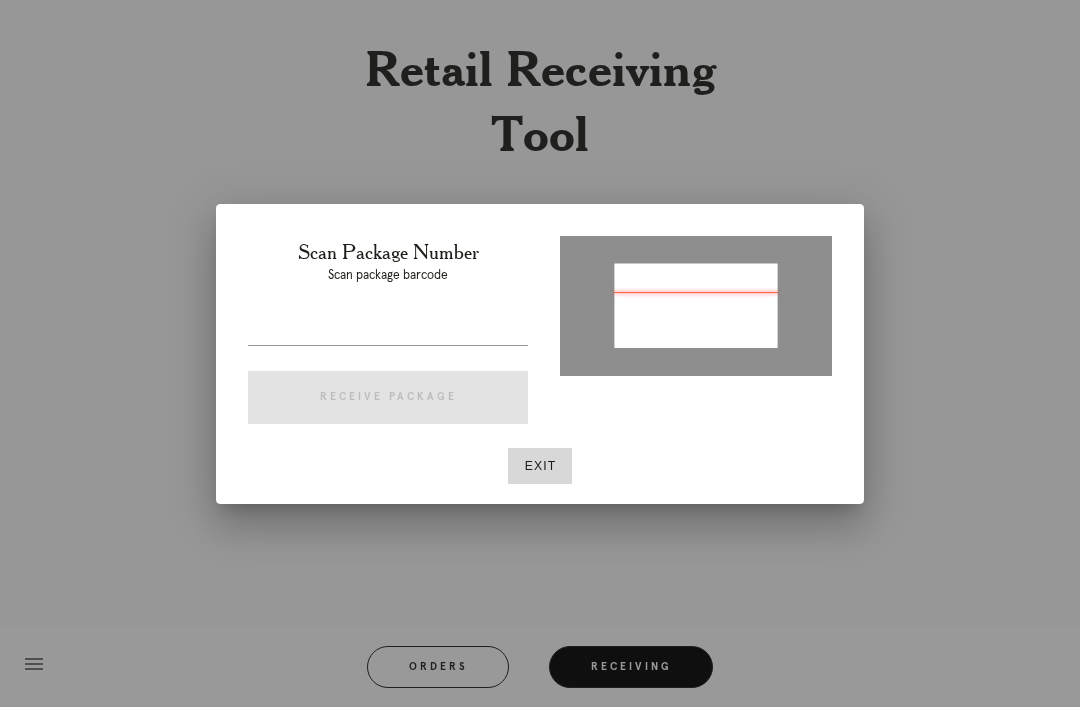 type on "P721024466246328" 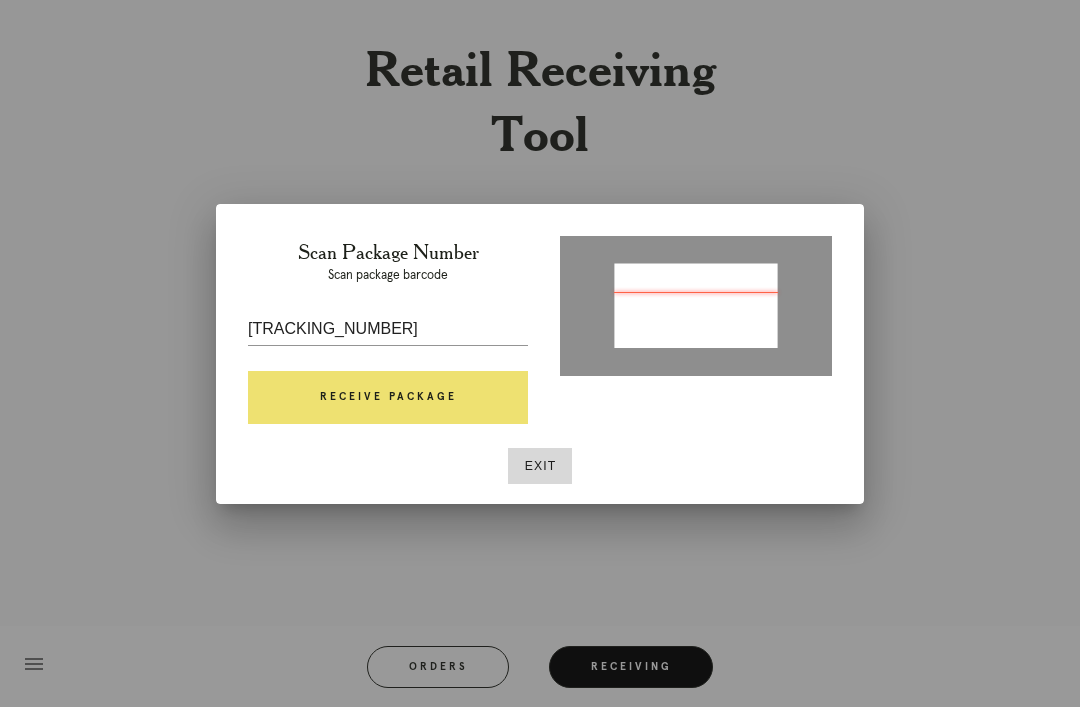 click on "Receive Package" at bounding box center [388, 398] 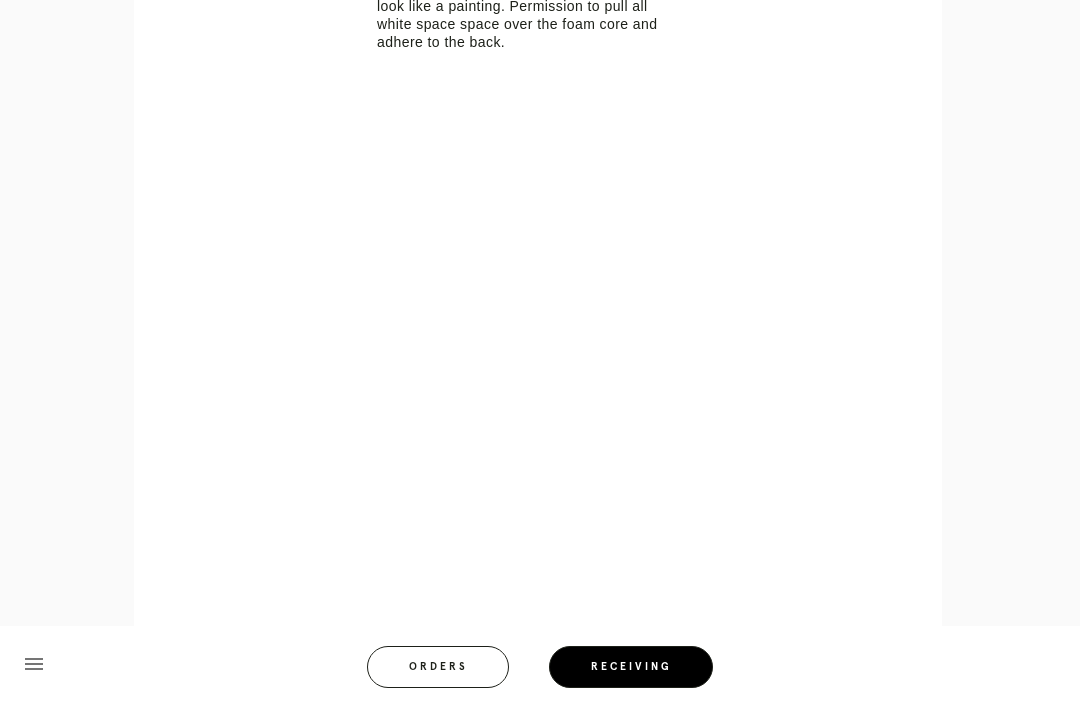 scroll, scrollTop: 909, scrollLeft: 0, axis: vertical 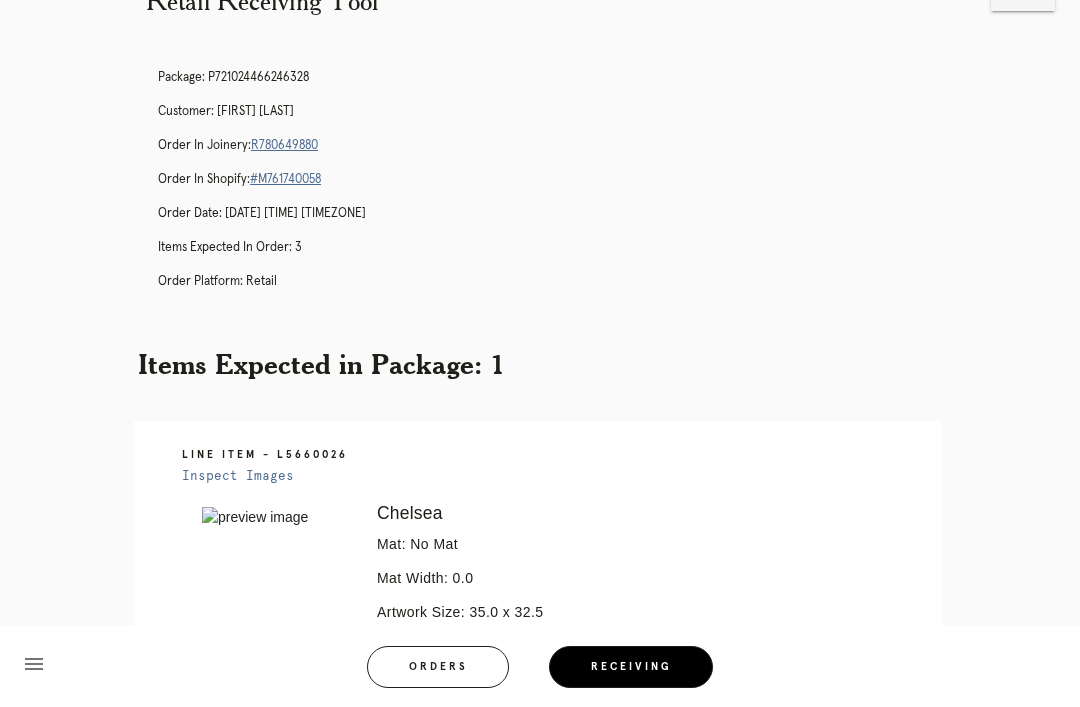 click on "Receiving" at bounding box center (631, 667) 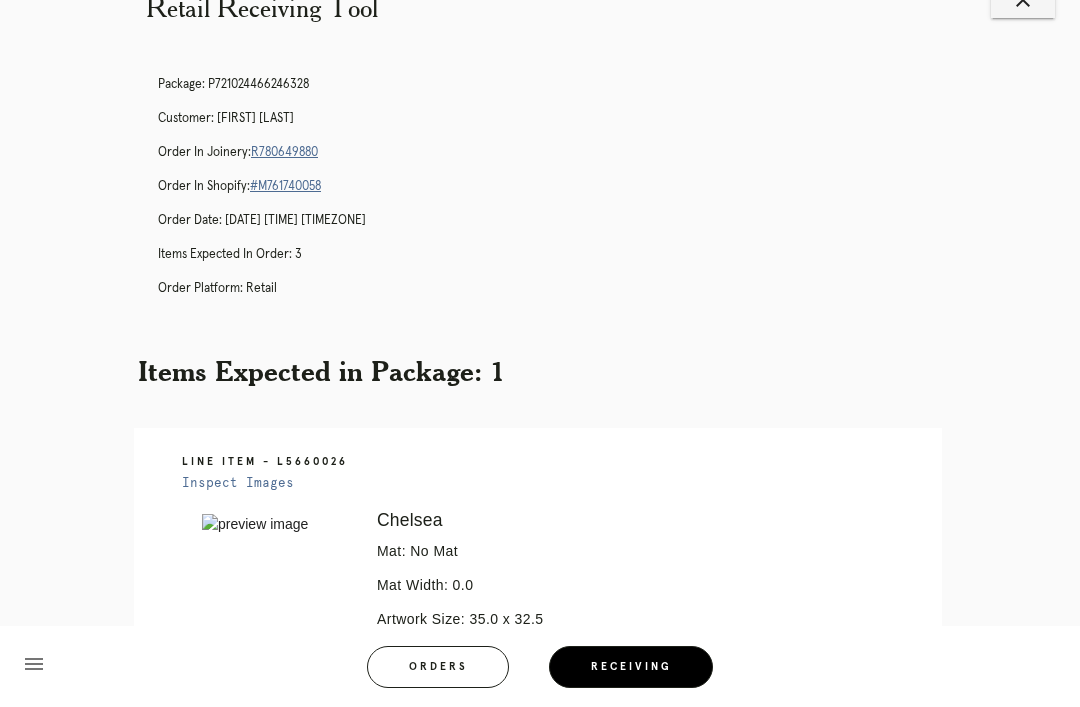 scroll, scrollTop: 0, scrollLeft: 0, axis: both 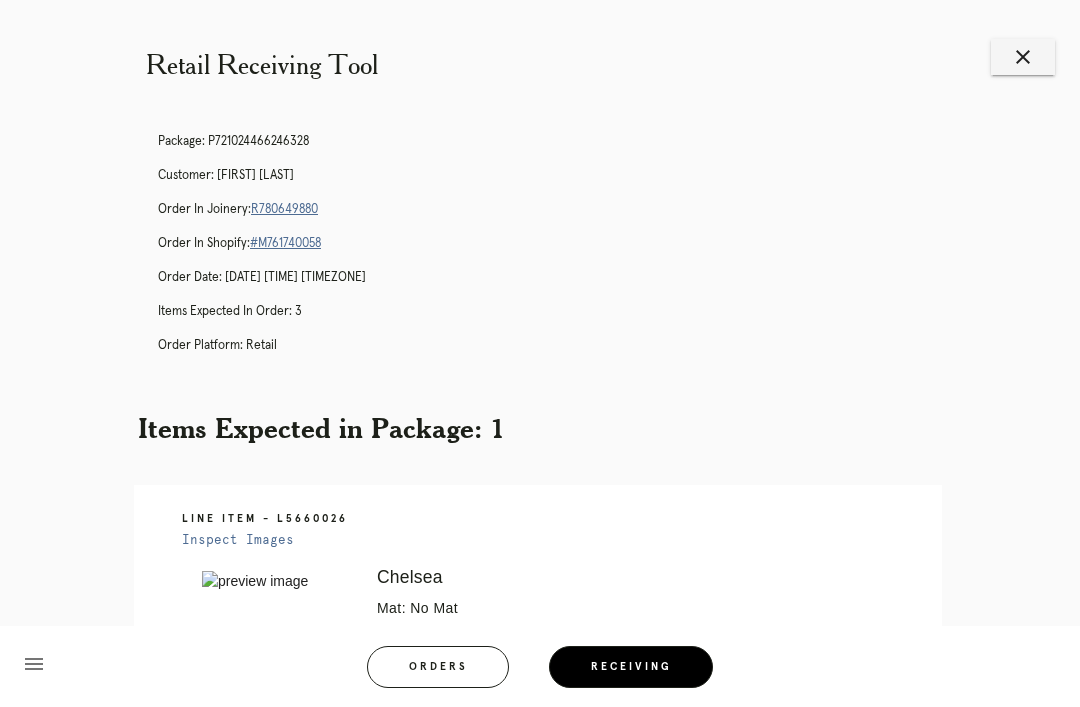 click on "close" at bounding box center (1023, 57) 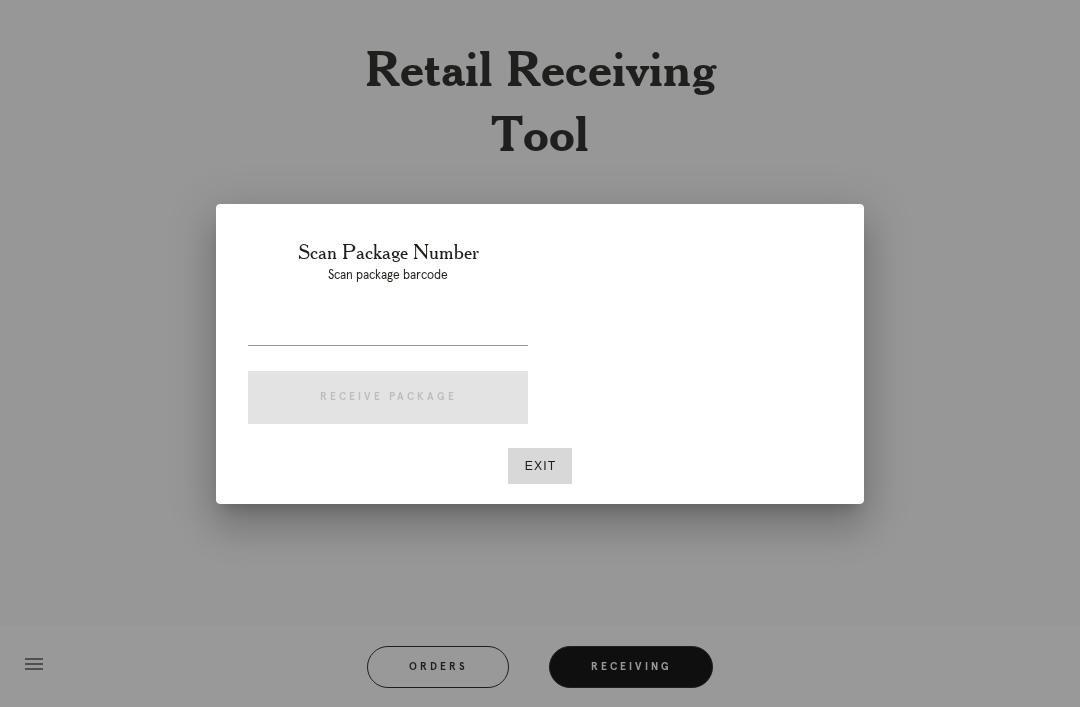 scroll, scrollTop: 0, scrollLeft: 0, axis: both 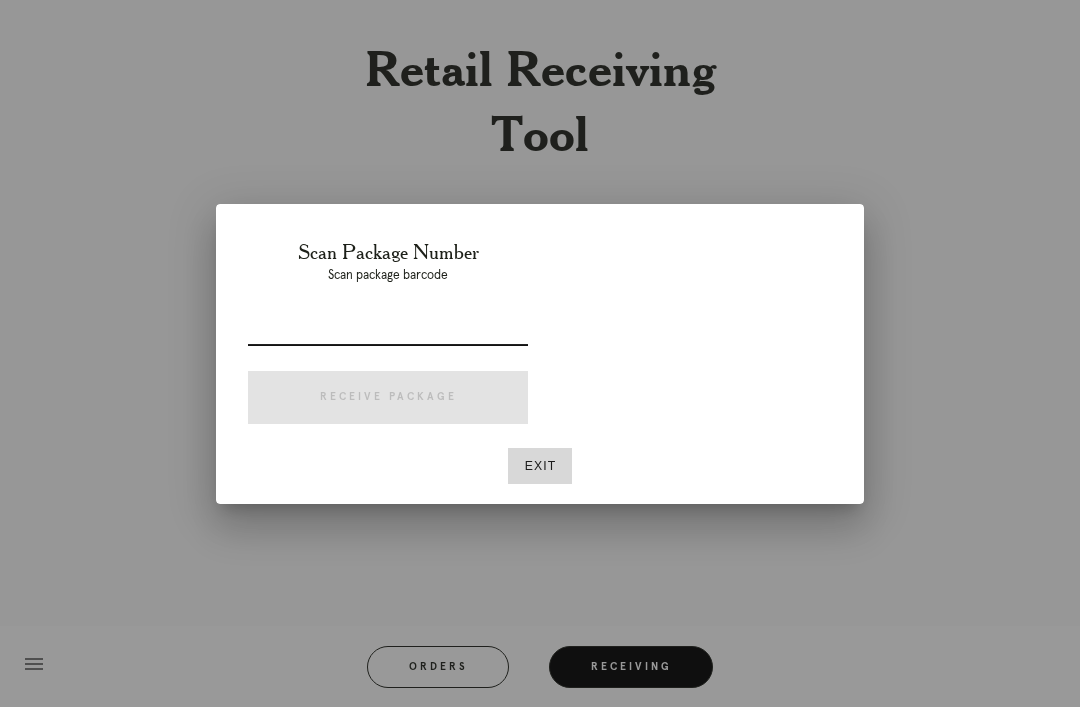 click at bounding box center (388, 329) 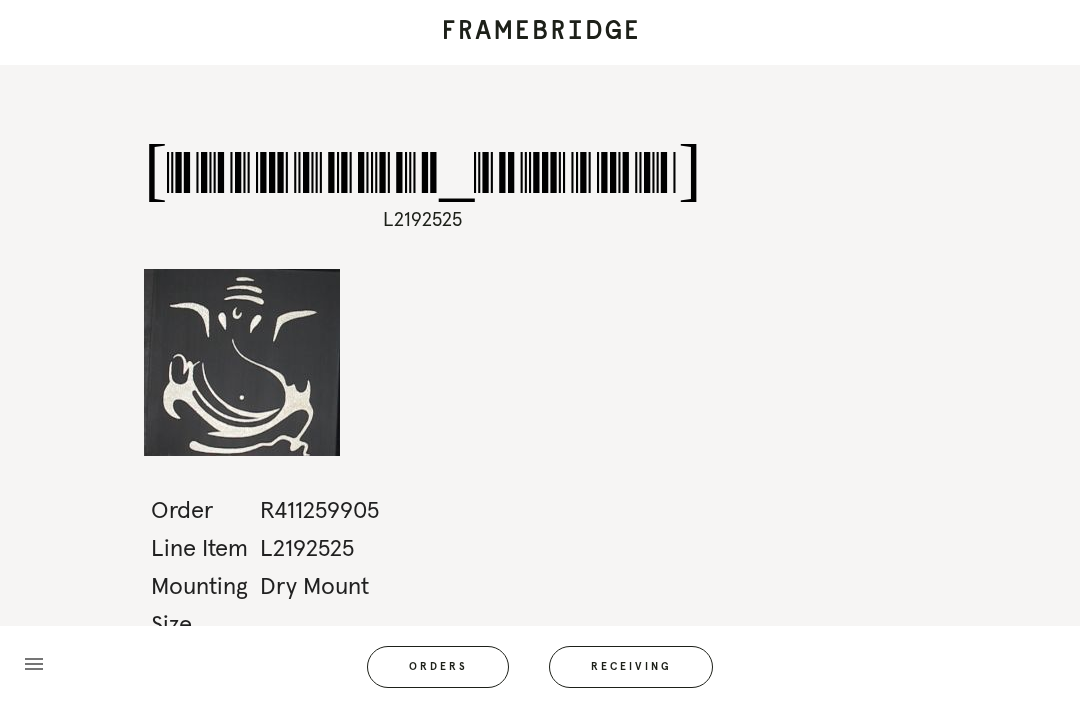 scroll, scrollTop: 0, scrollLeft: 0, axis: both 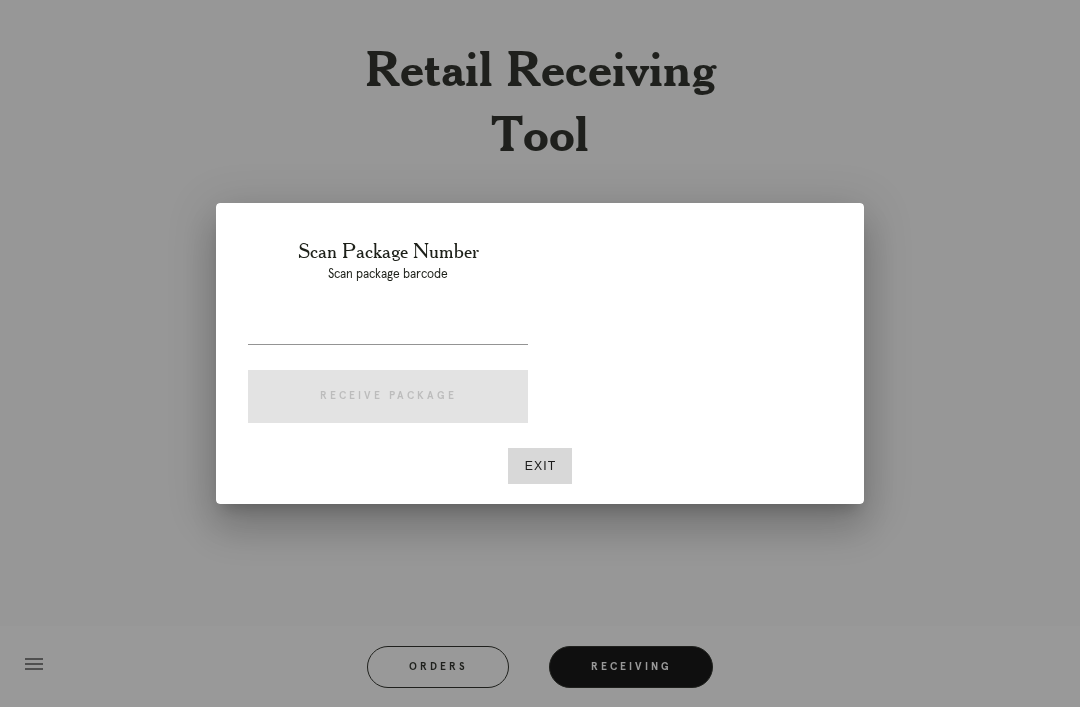 click at bounding box center (388, 328) 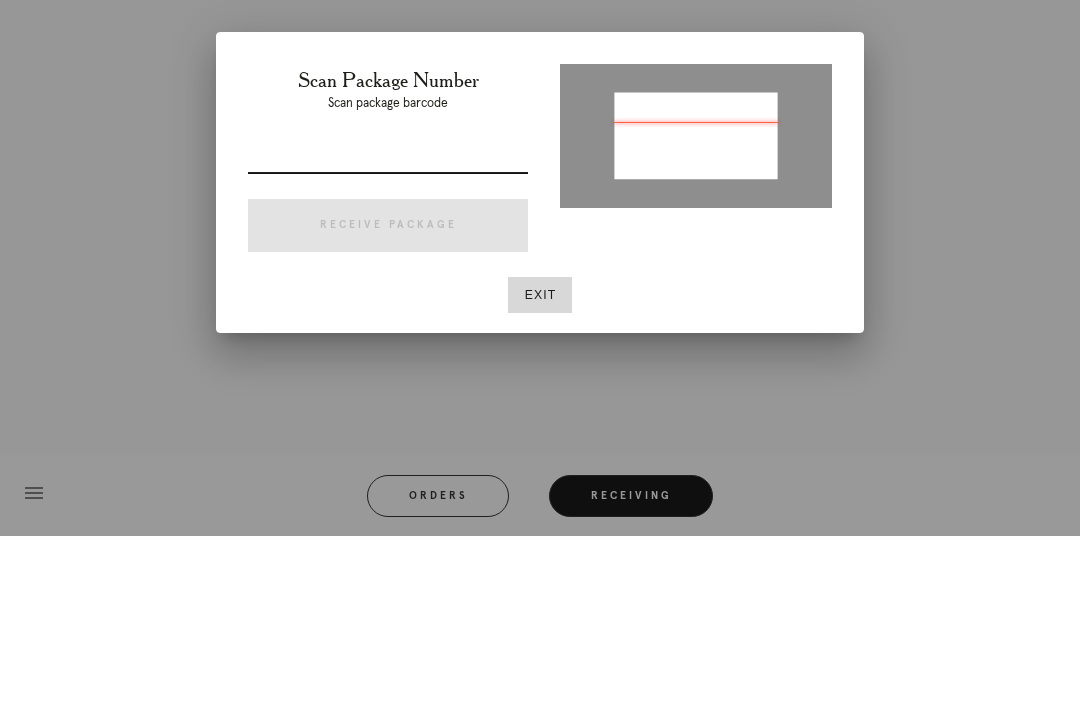 type on "P177051258416291" 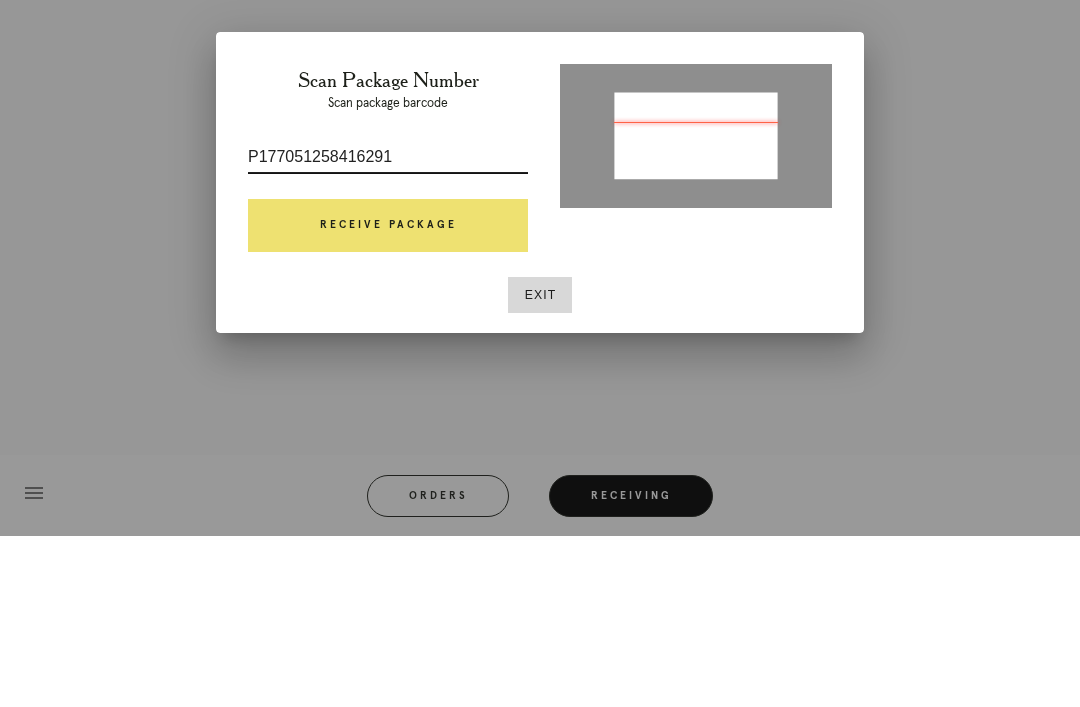 click on "Receive Package" at bounding box center [388, 397] 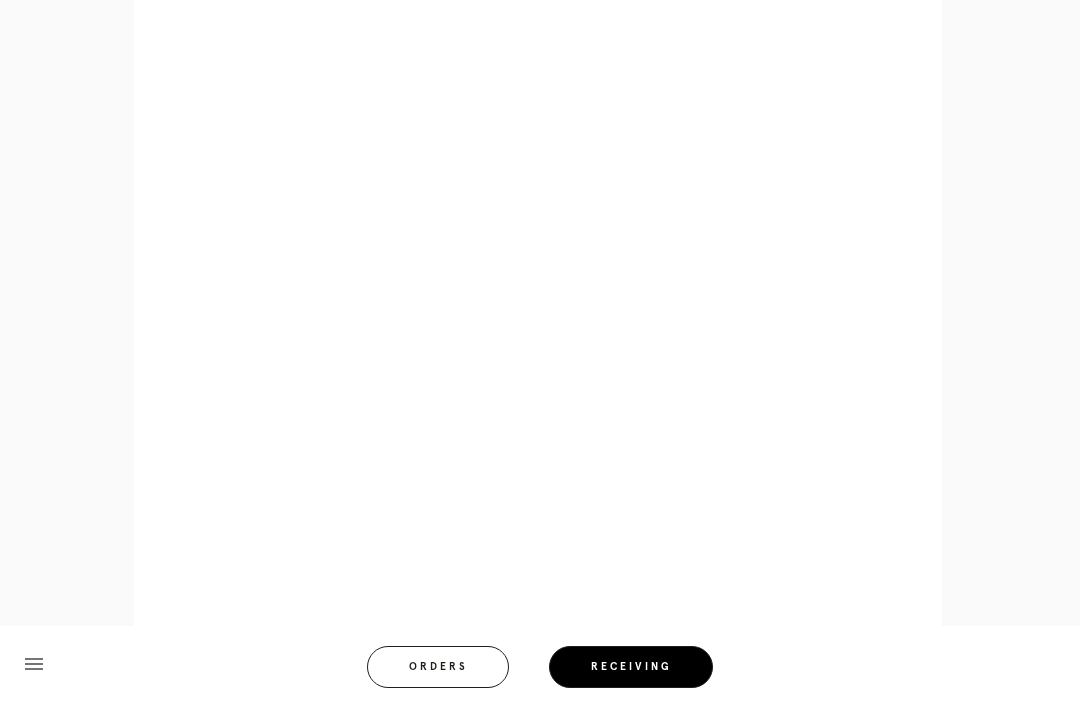scroll, scrollTop: 1032, scrollLeft: 0, axis: vertical 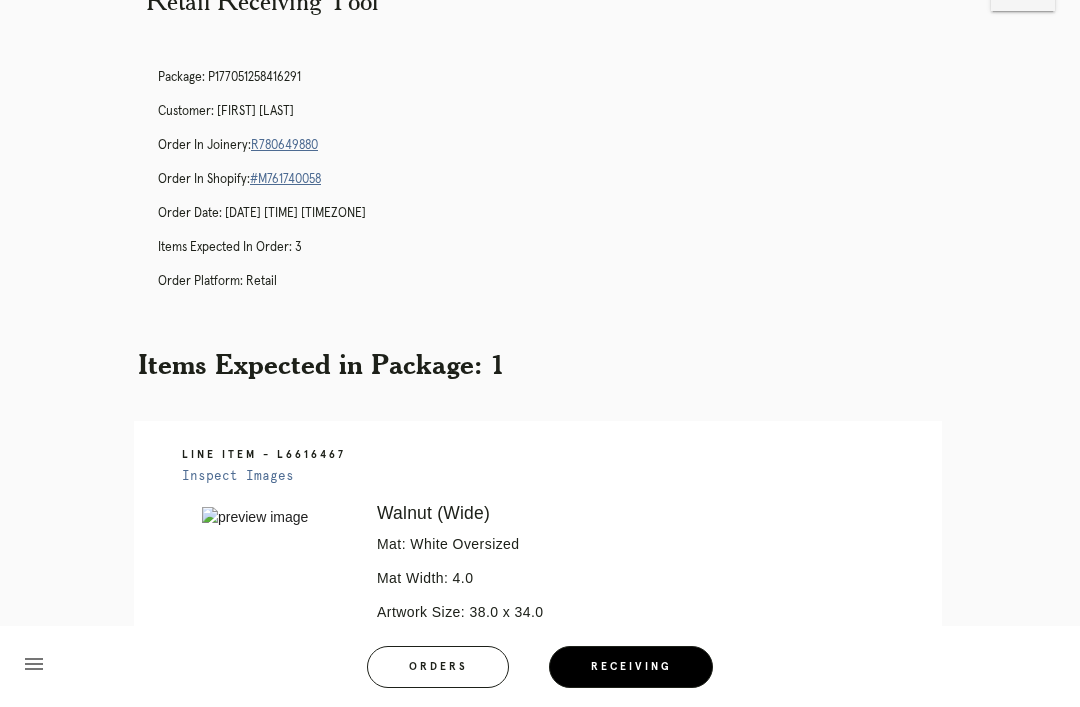 click on "Line Item - L6616467
Inspect Images
Error retreiving frame spec #9778559
Walnut (Wide)
Mat: White Oversized
Mat Width: 4.0
Artwork Size:
38.0
x
34.0
Frame Size:
49.375
x
45.375
Conveyance: shipped
Hanging Hardware: Corner Brackets & Large Sticker
Instructions from Retail Associate:
Customer would like piece to be surface floated within the frame. For orientation purposes, figure of man should be positioned centered and to the left of final outcome. The figure of man's face should be in centered in the upper middle section of final outcome
Ready for Pickup" at bounding box center [538, 741] 